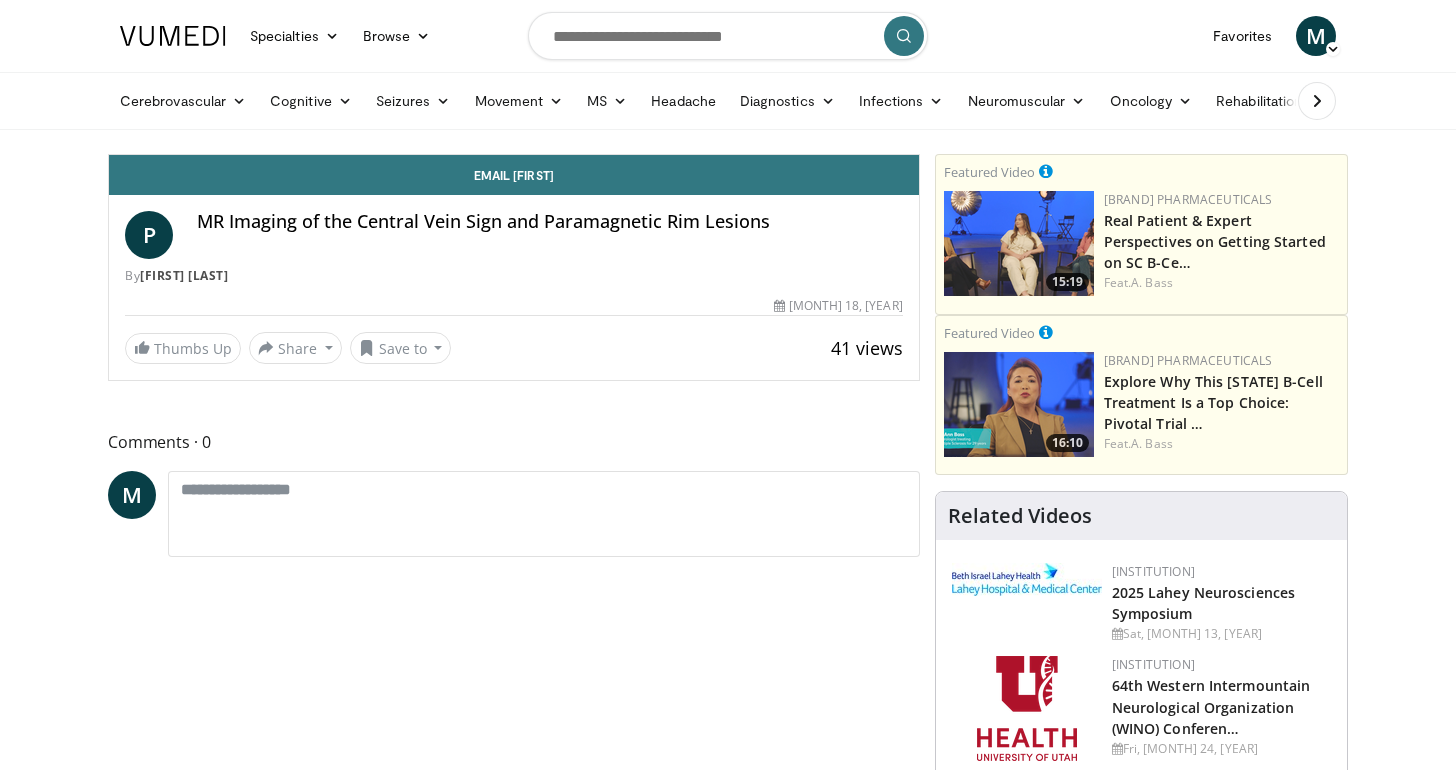 scroll, scrollTop: 0, scrollLeft: 0, axis: both 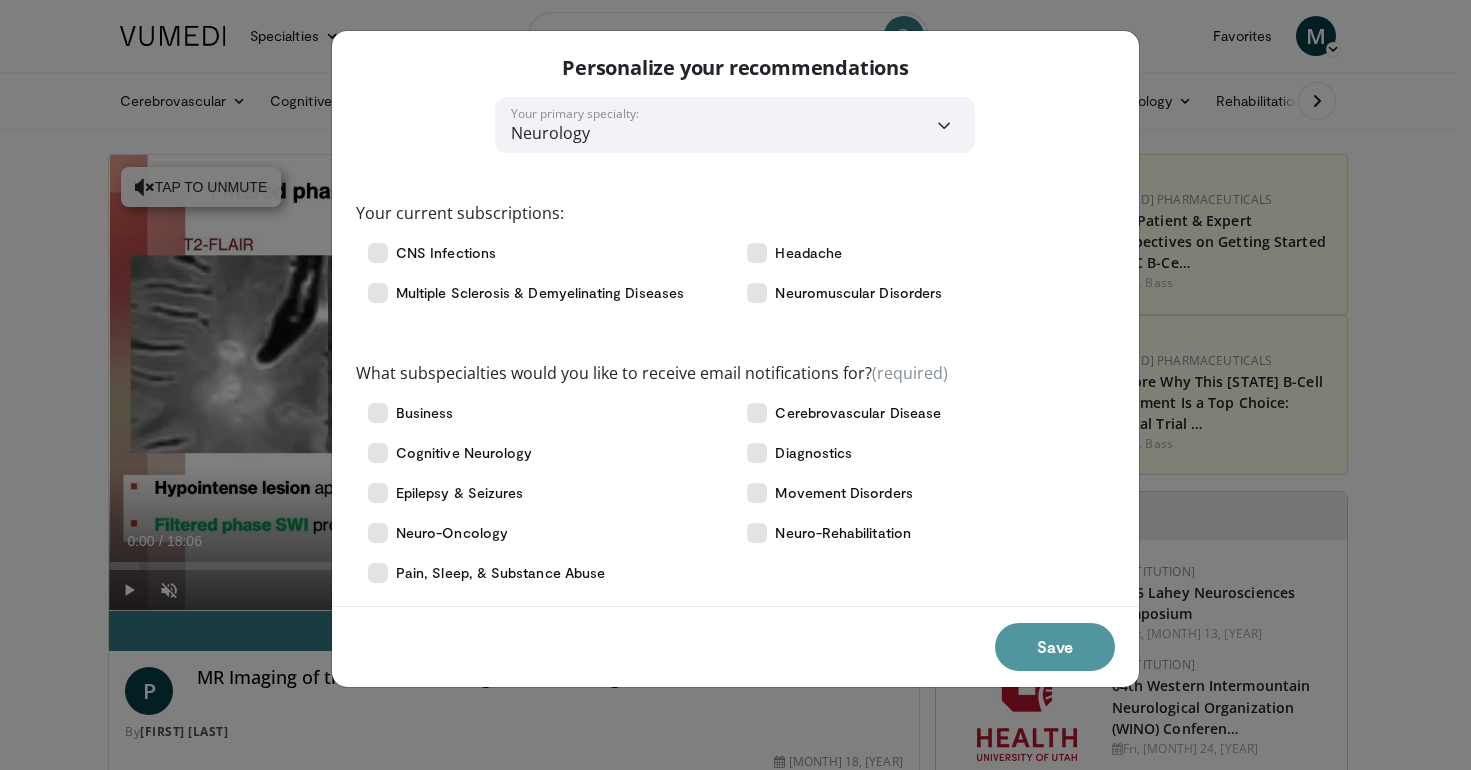 click on "Save" at bounding box center [1055, 647] 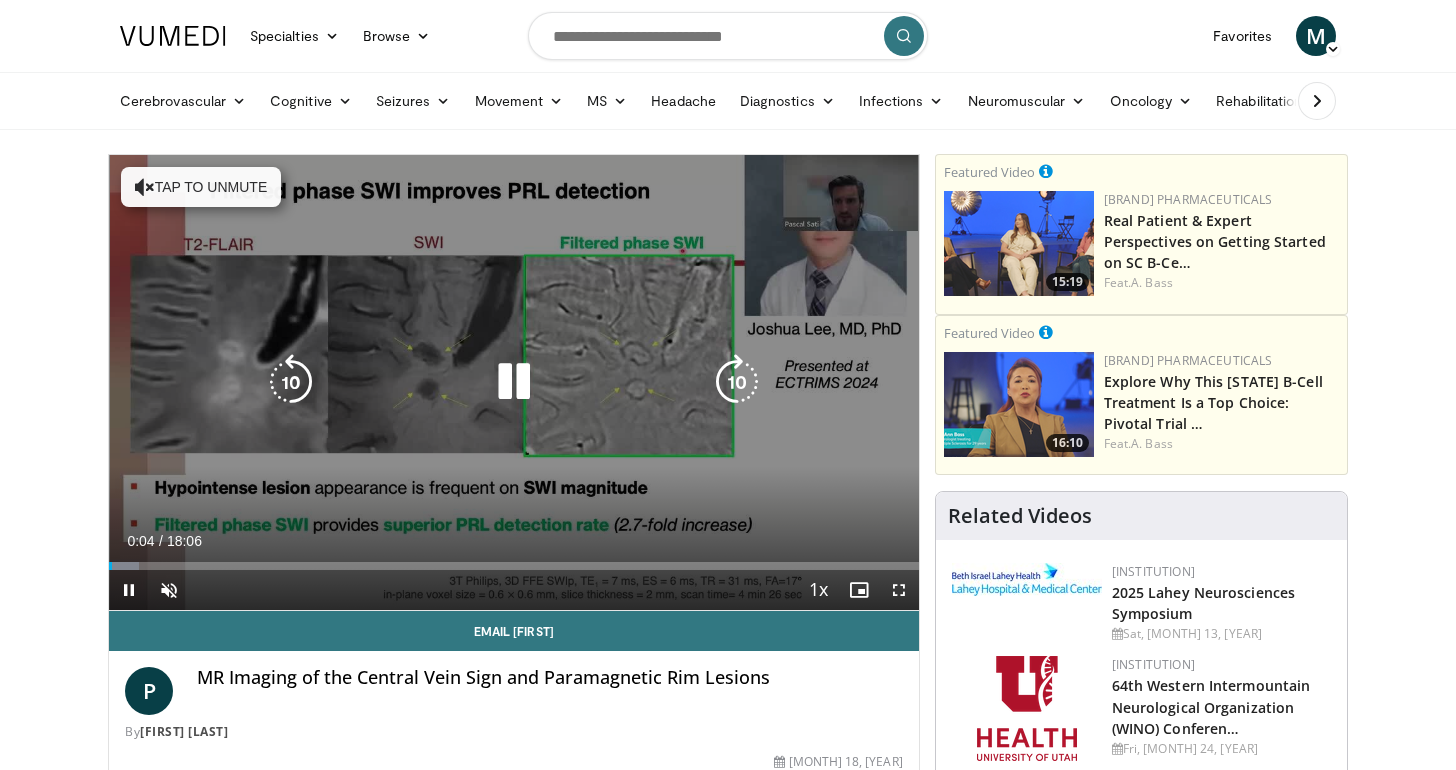 click at bounding box center [145, 187] 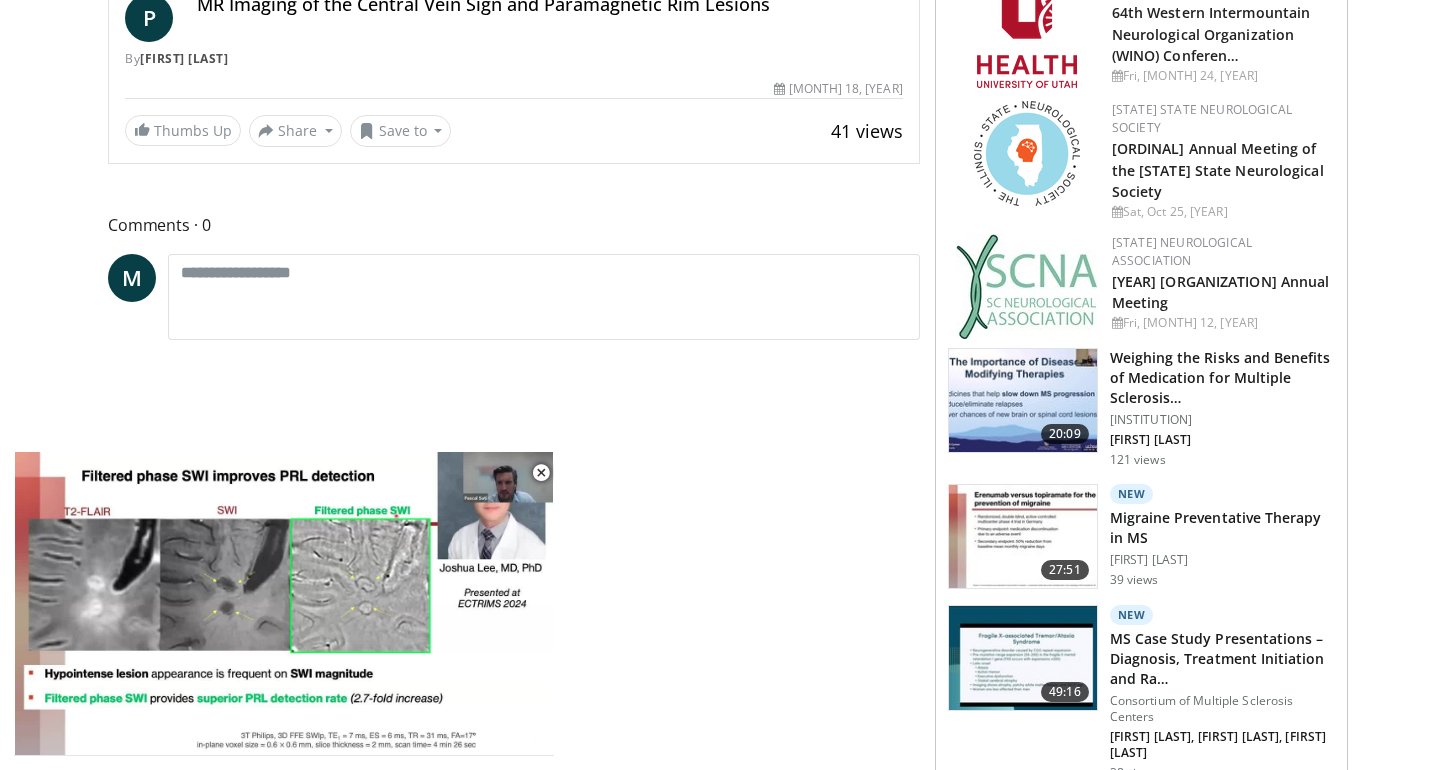 scroll, scrollTop: 3091, scrollLeft: 0, axis: vertical 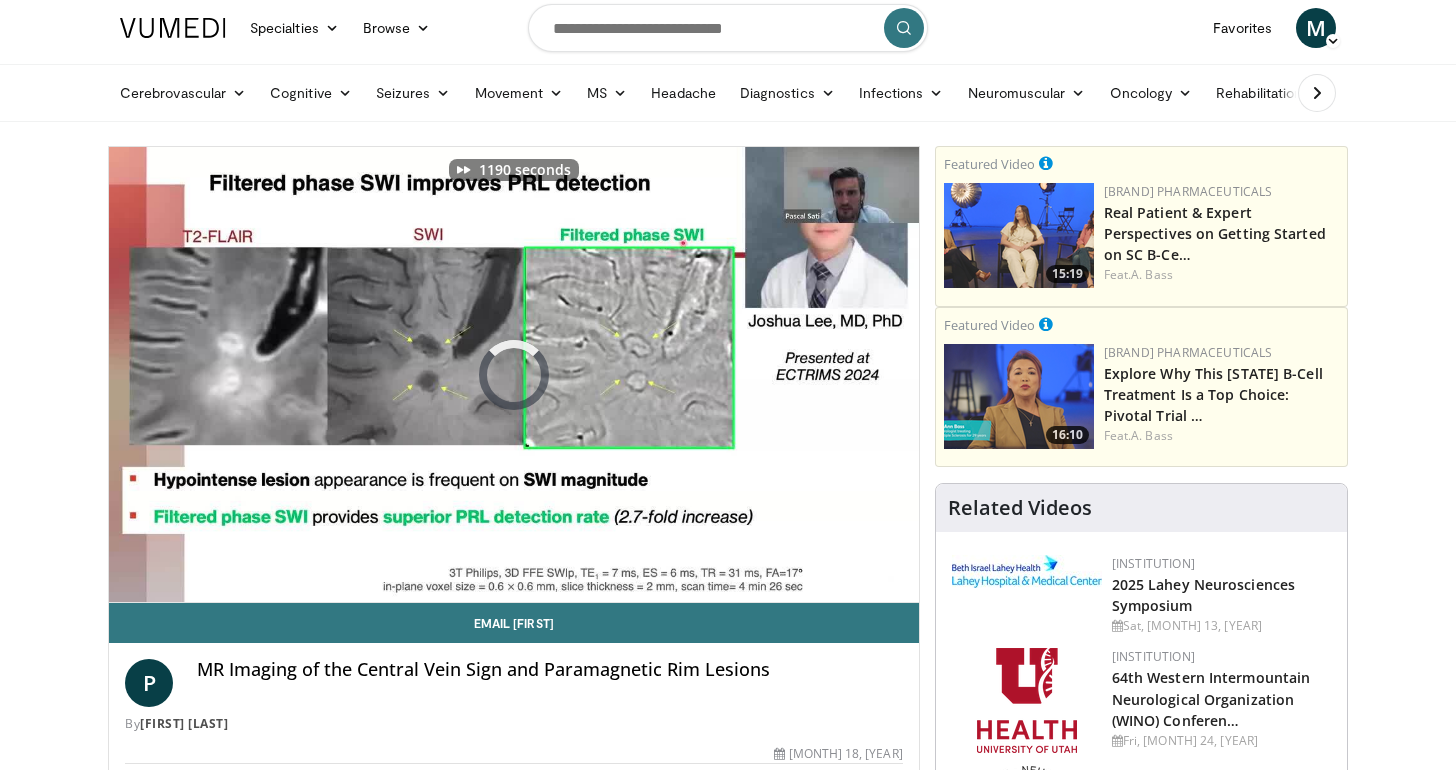 click on "1190 seconds
Tap to unmute" at bounding box center (514, 374) 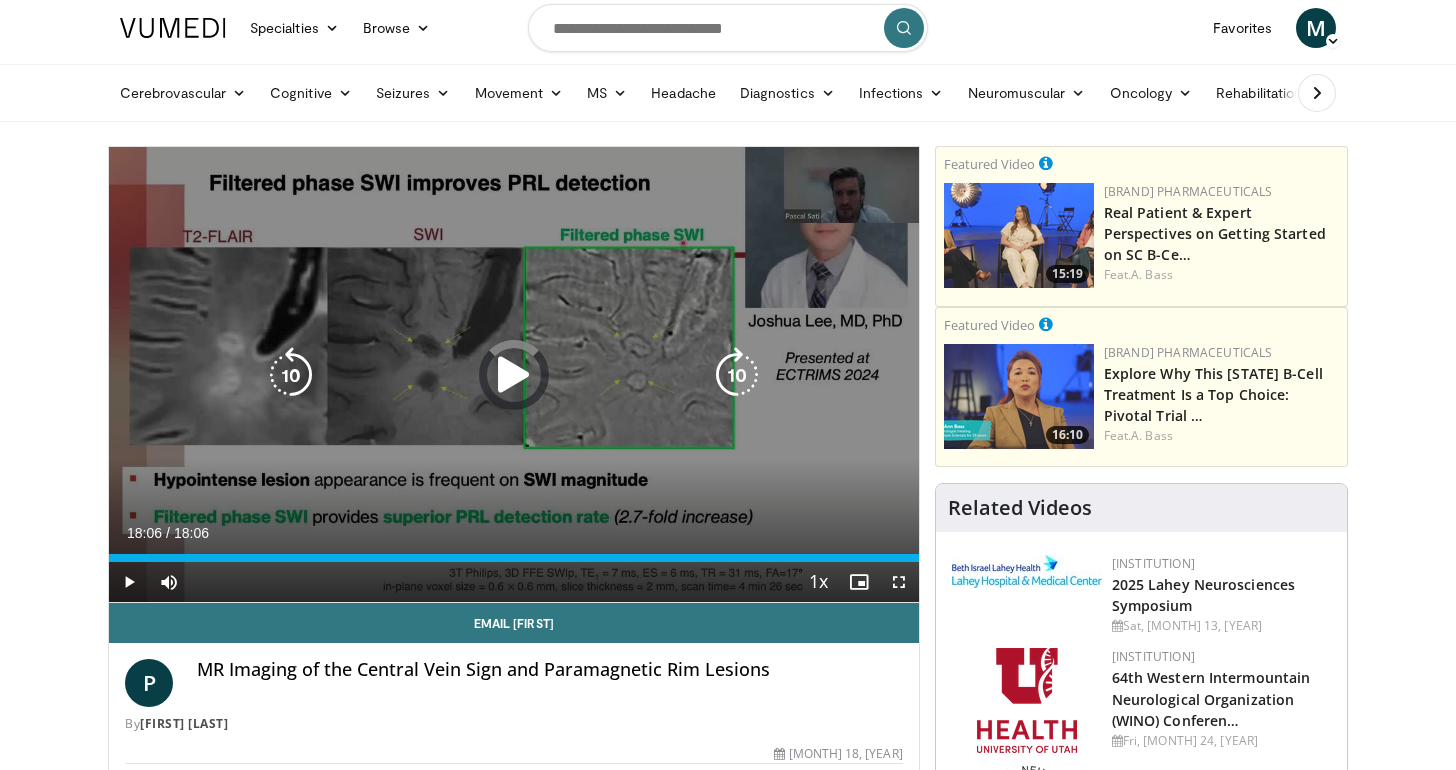 click on "1190 seconds
Tap to unmute" at bounding box center [514, 374] 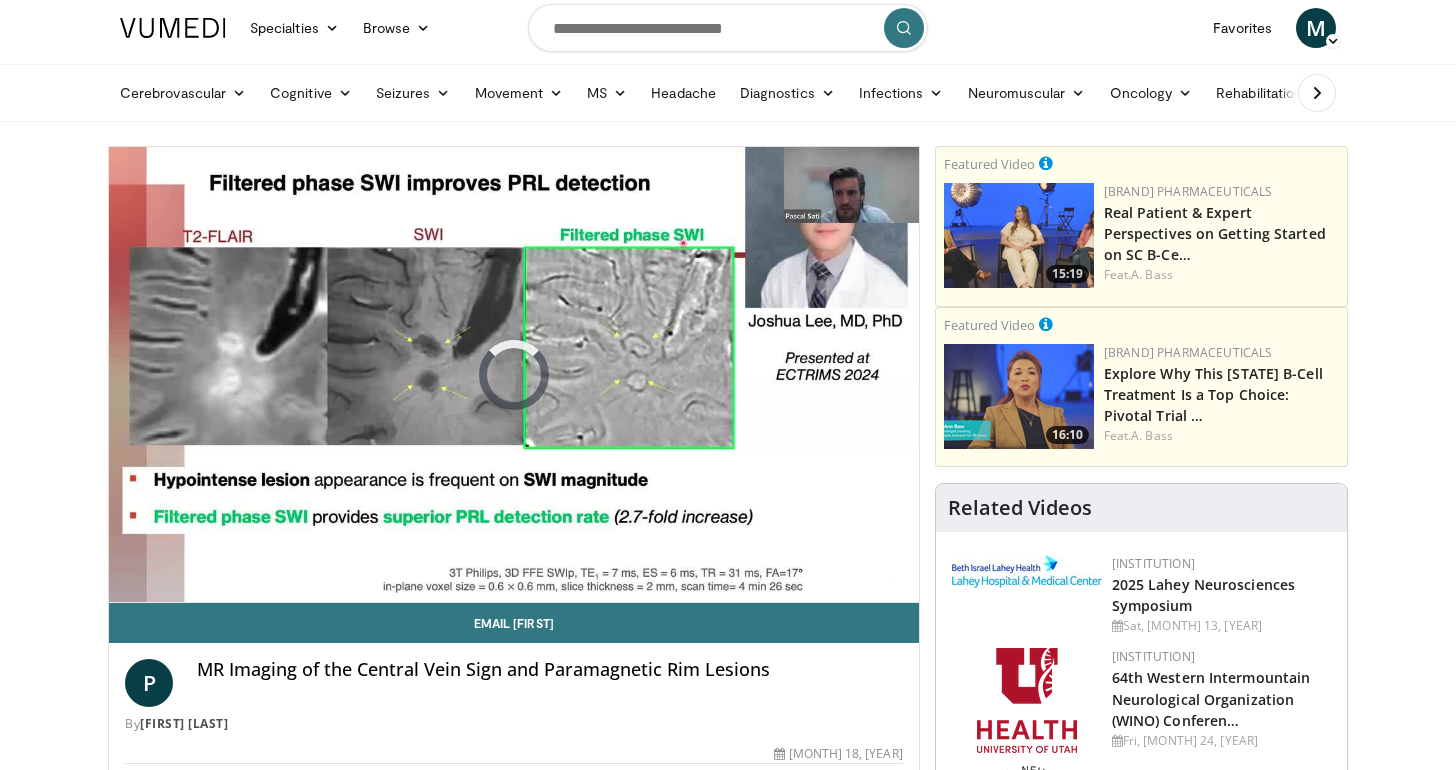 click on "[BRAND] Pharmaceuticals" at bounding box center [1221, 353] 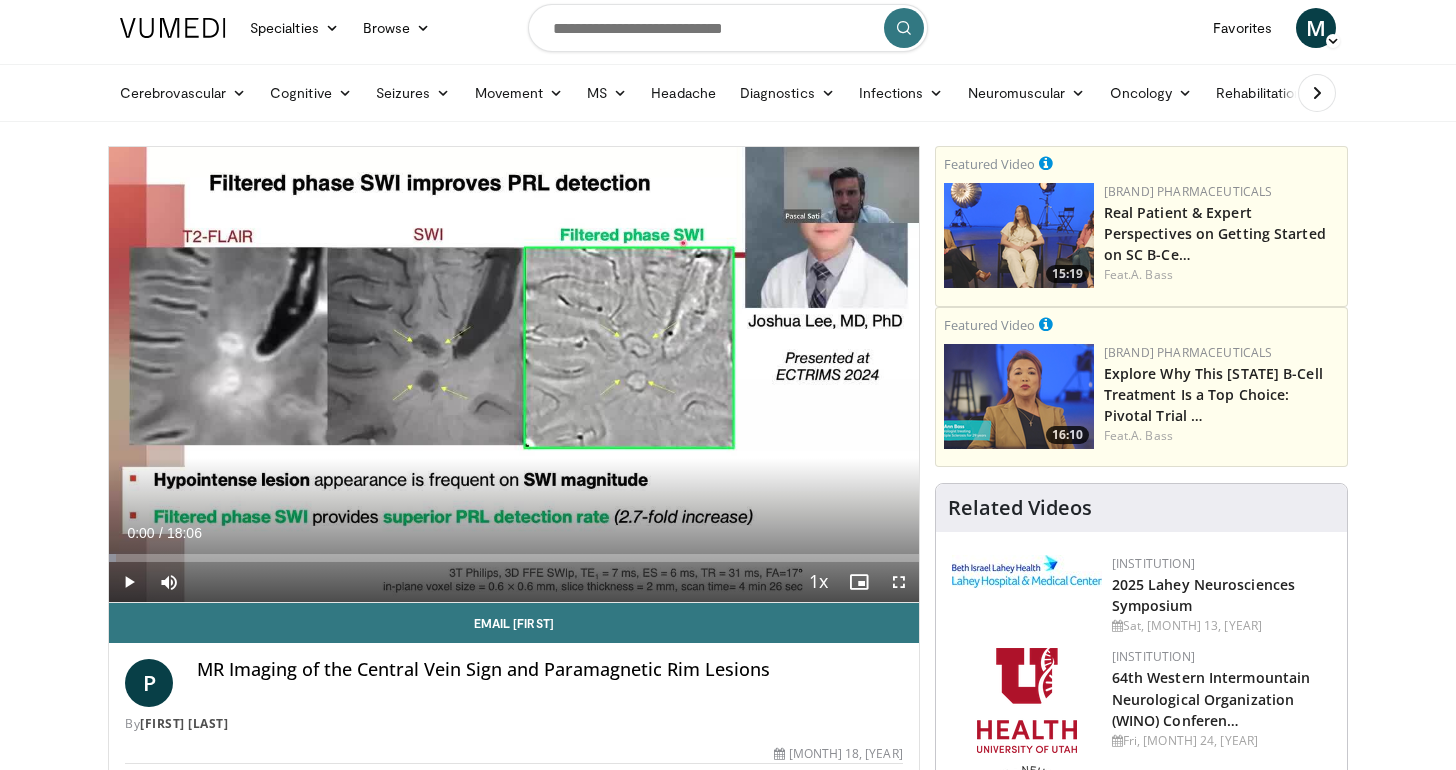 drag, startPoint x: 393, startPoint y: 554, endPoint x: -117, endPoint y: 442, distance: 522.15326 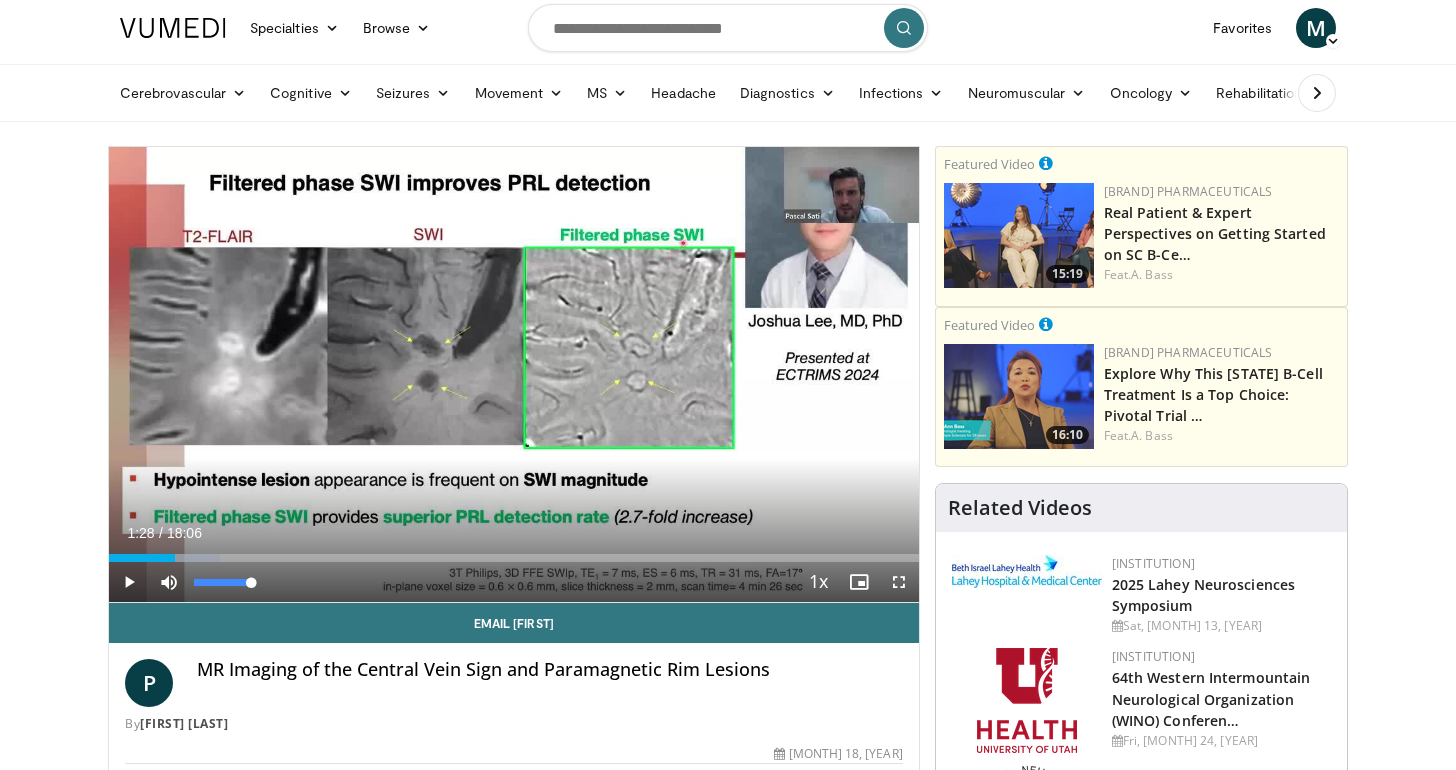 drag, startPoint x: 114, startPoint y: 562, endPoint x: 175, endPoint y: 572, distance: 61.81424 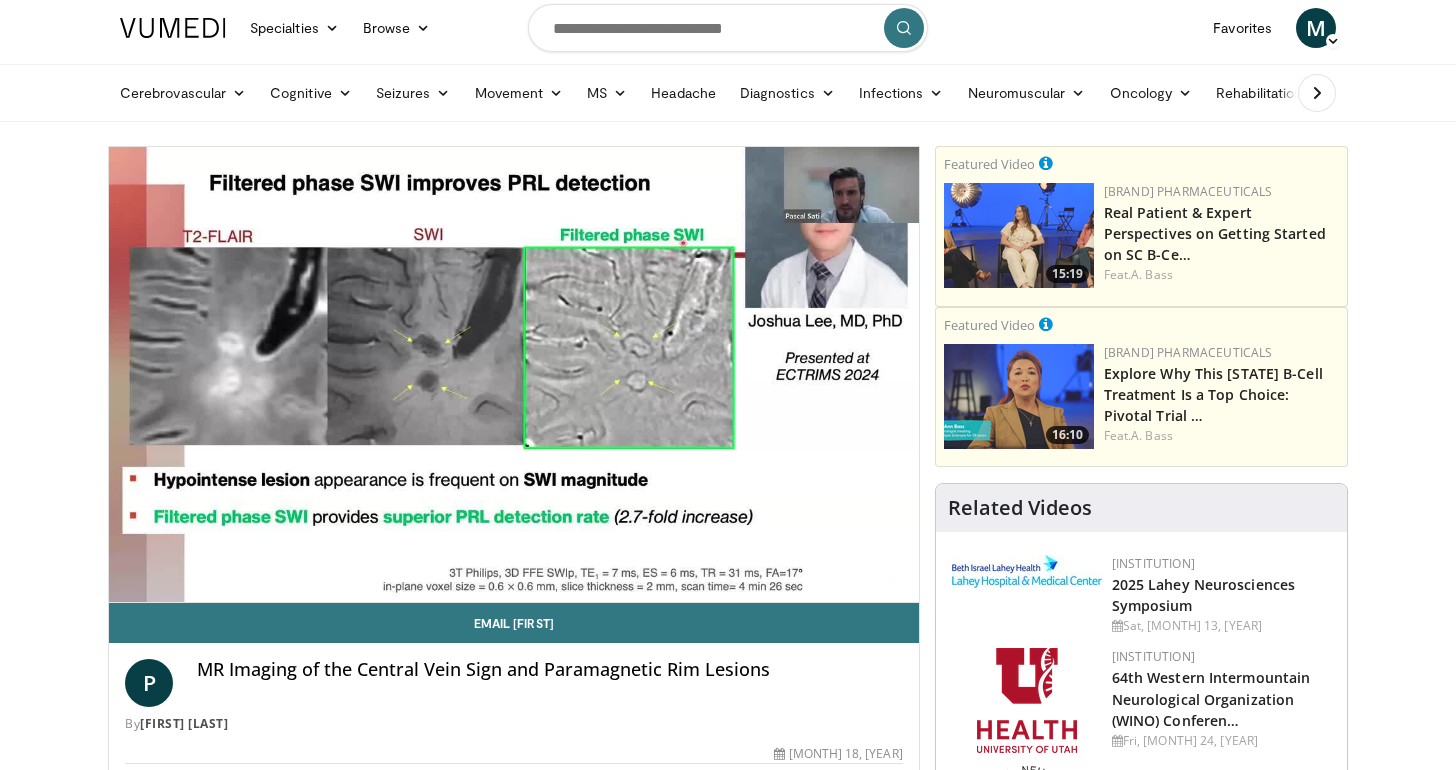 click on "MR Imaging of the Central Vein Sign and Paramagnetic Rim Lesions" at bounding box center (550, 683) 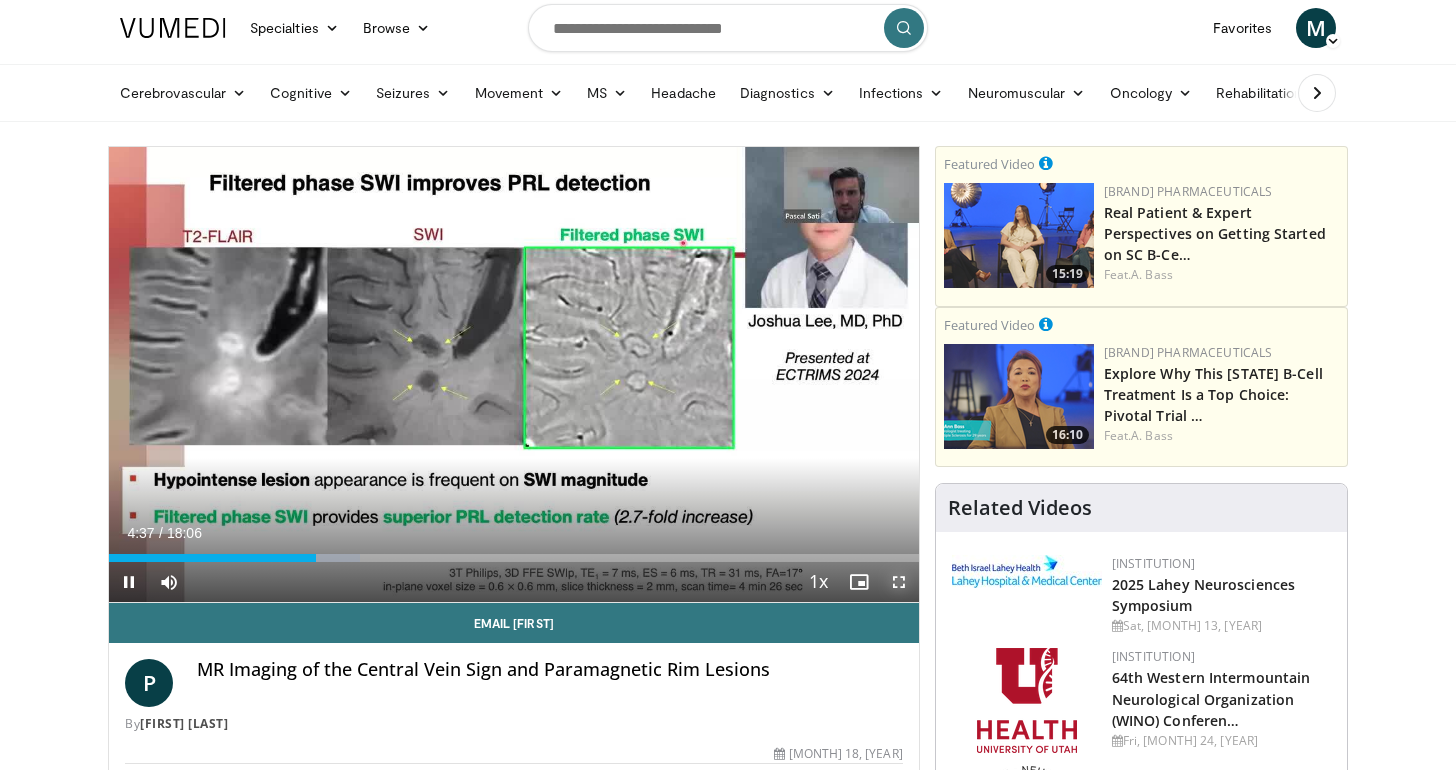click at bounding box center [899, 582] 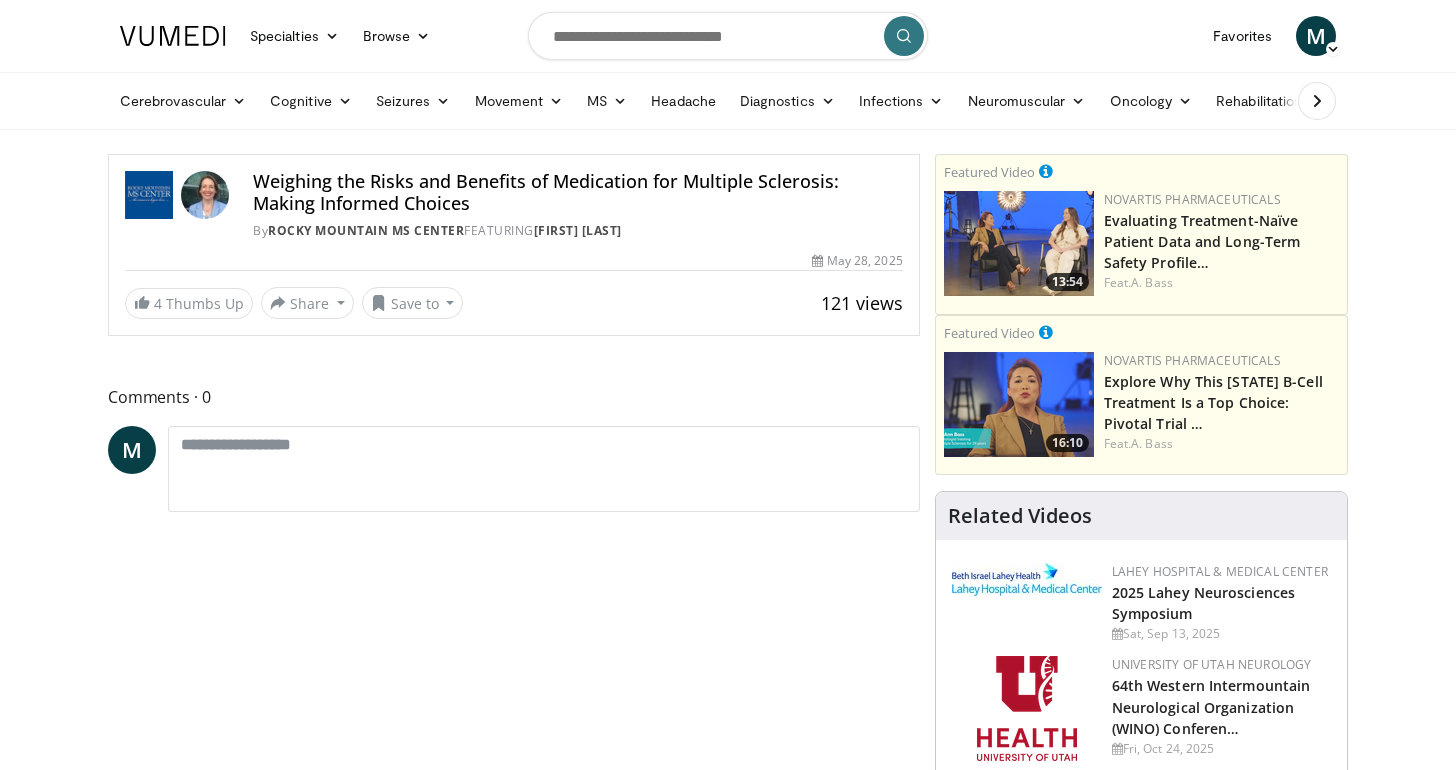 scroll, scrollTop: 0, scrollLeft: 0, axis: both 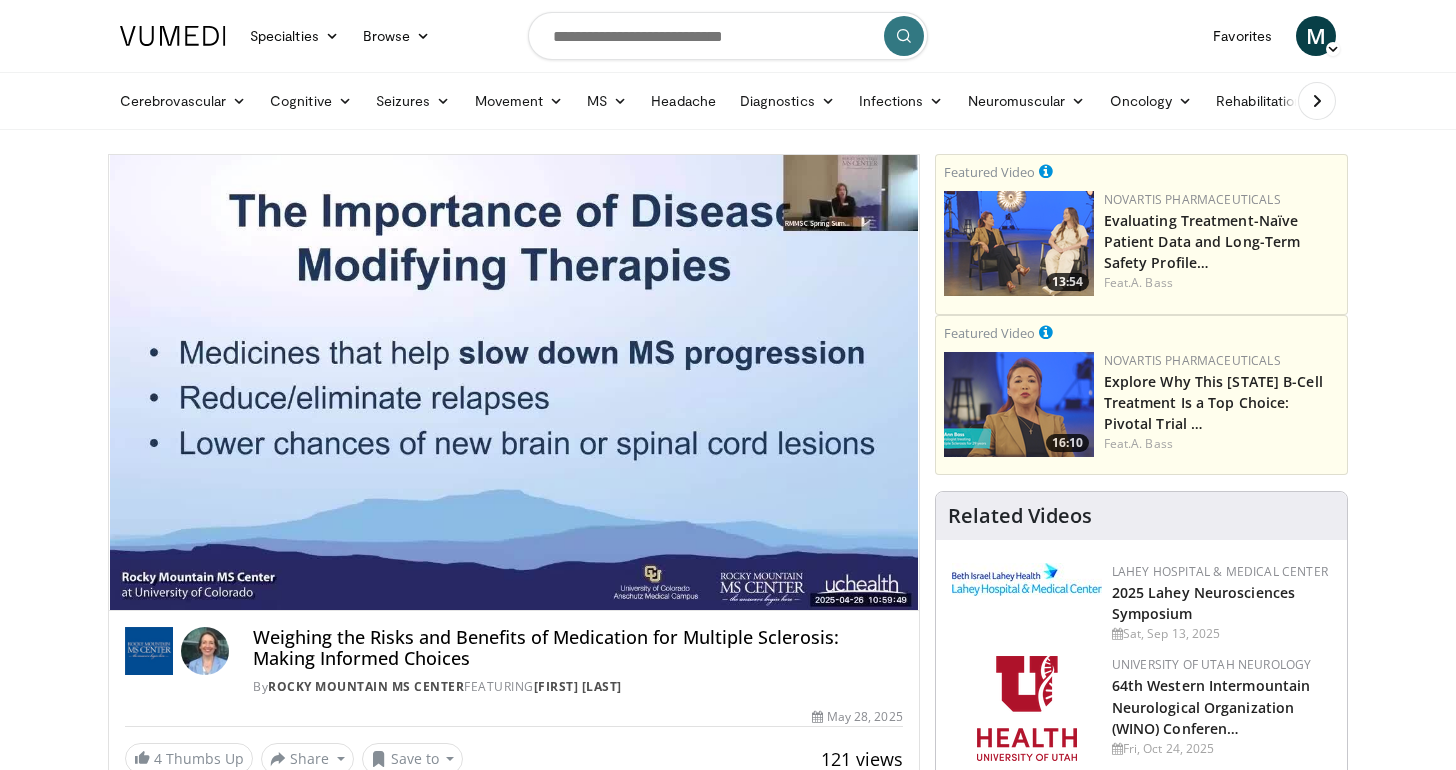 click at bounding box center [1019, 243] 